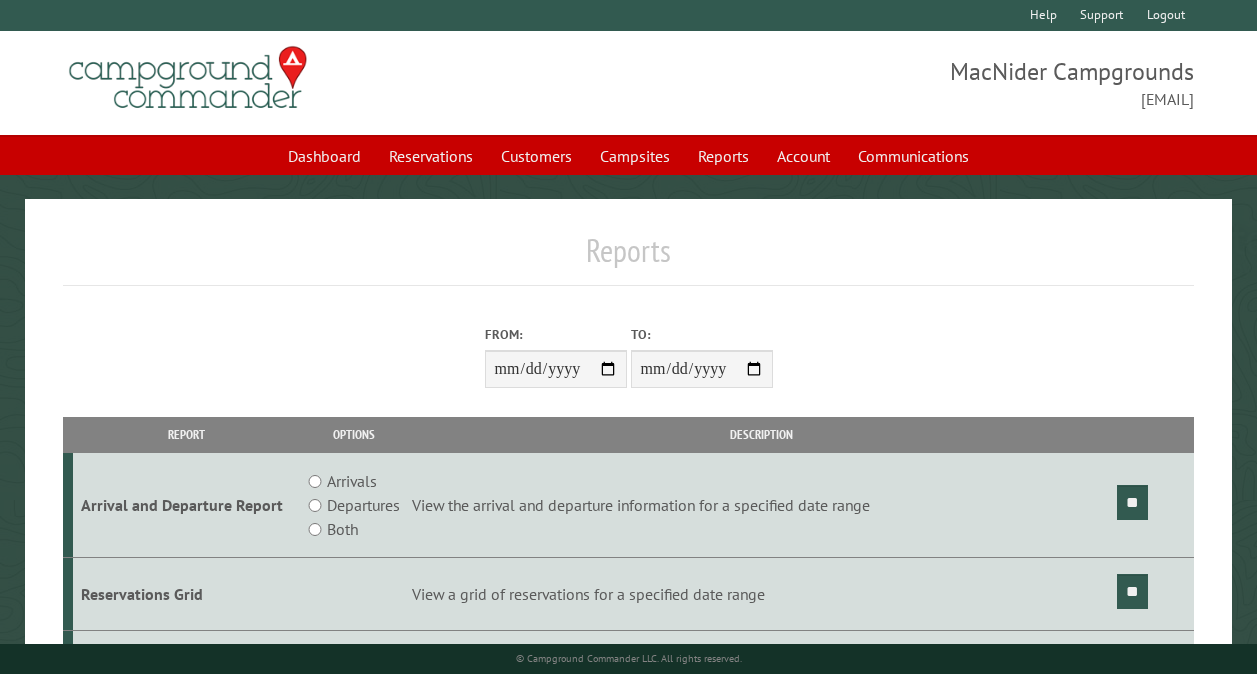 scroll, scrollTop: 0, scrollLeft: 0, axis: both 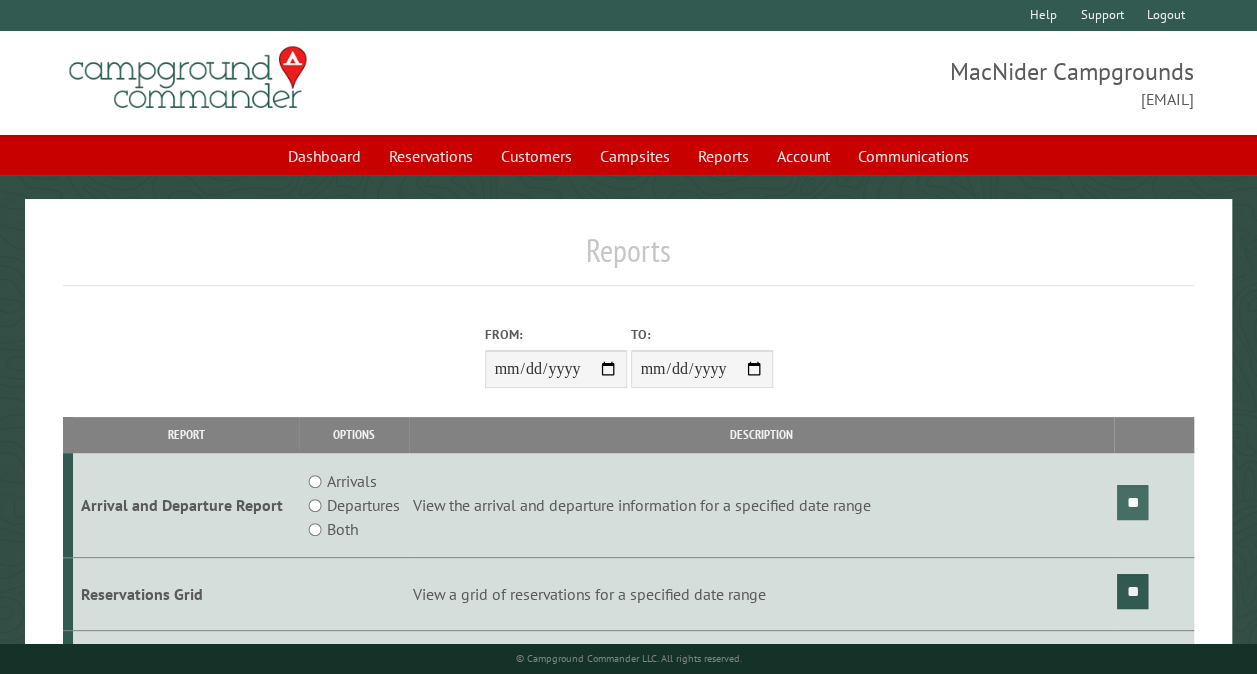 click on "**" at bounding box center (1132, 502) 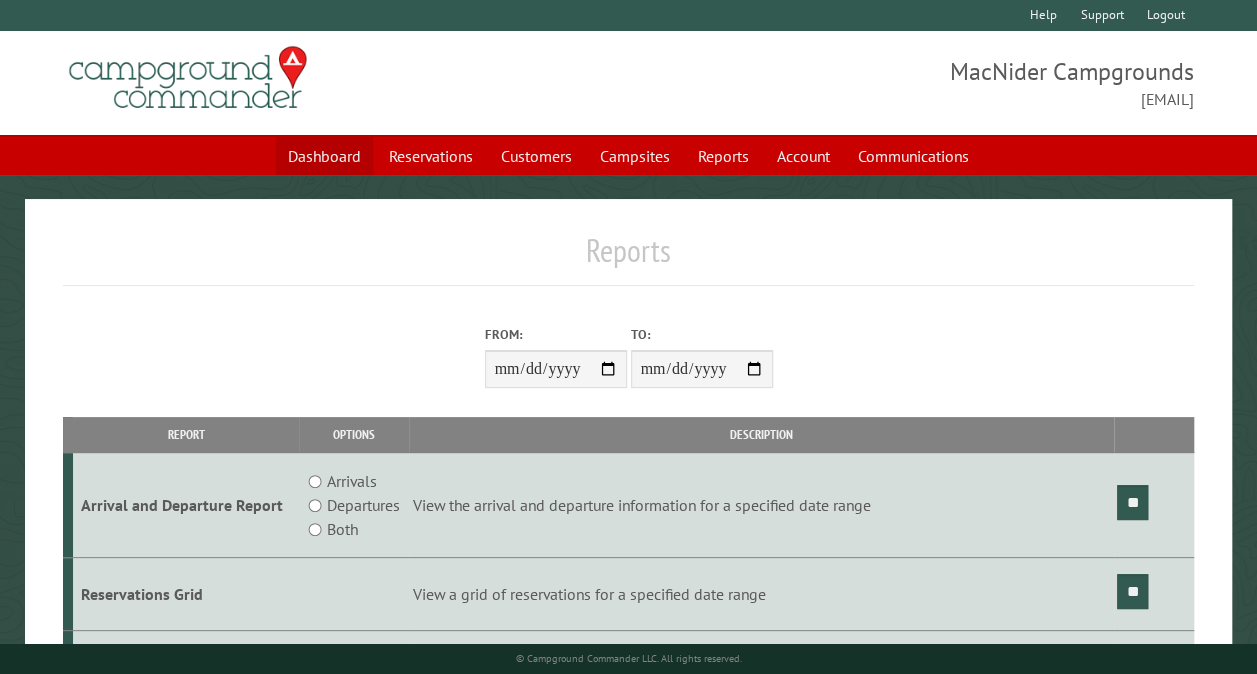 click on "Dashboard" at bounding box center (324, 156) 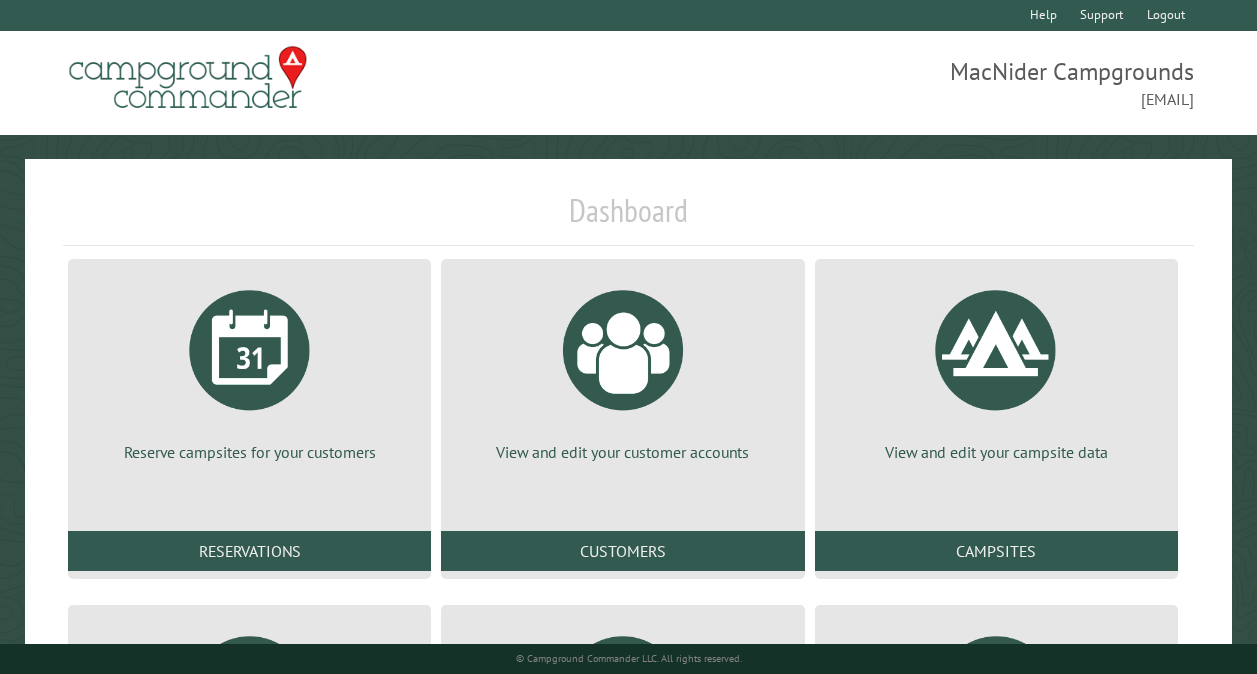 scroll, scrollTop: 0, scrollLeft: 0, axis: both 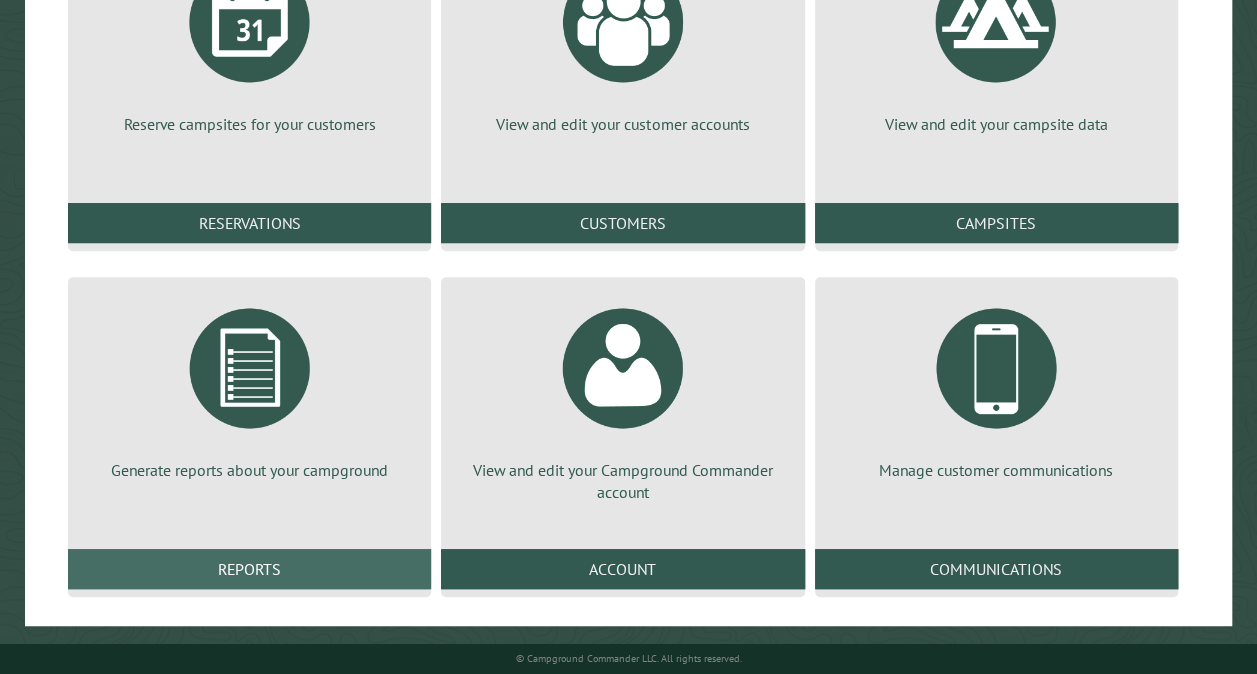 click on "Reports" at bounding box center (249, 569) 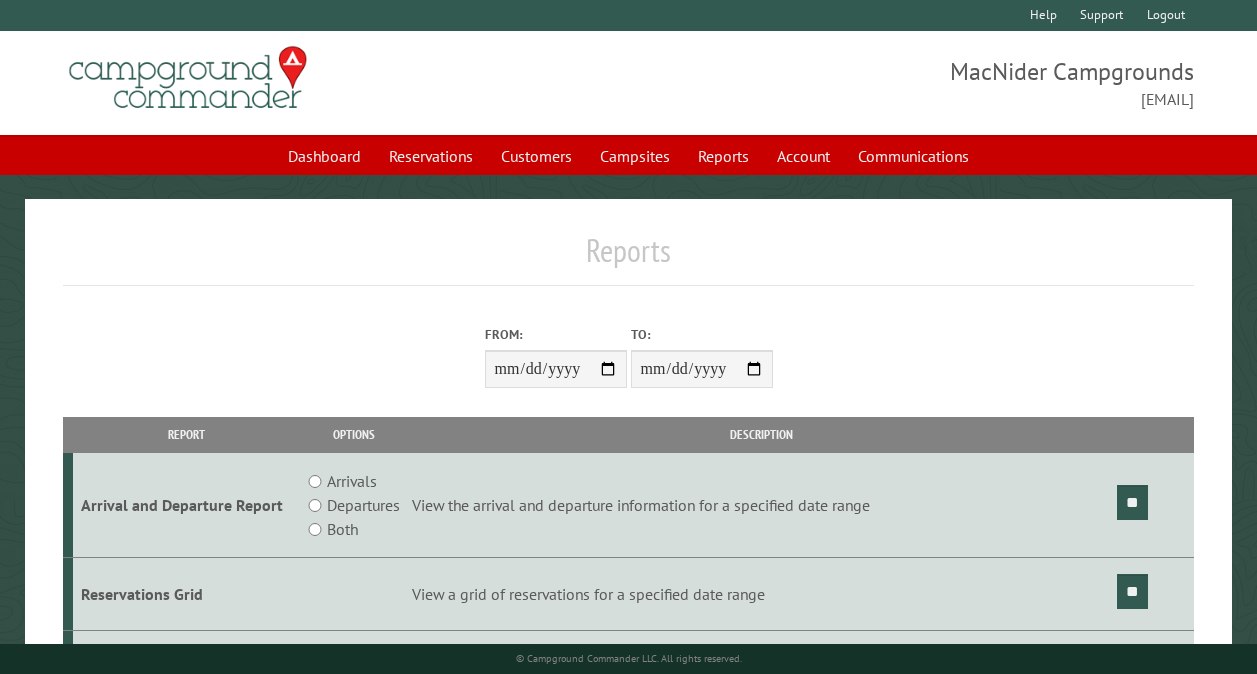 scroll, scrollTop: 0, scrollLeft: 0, axis: both 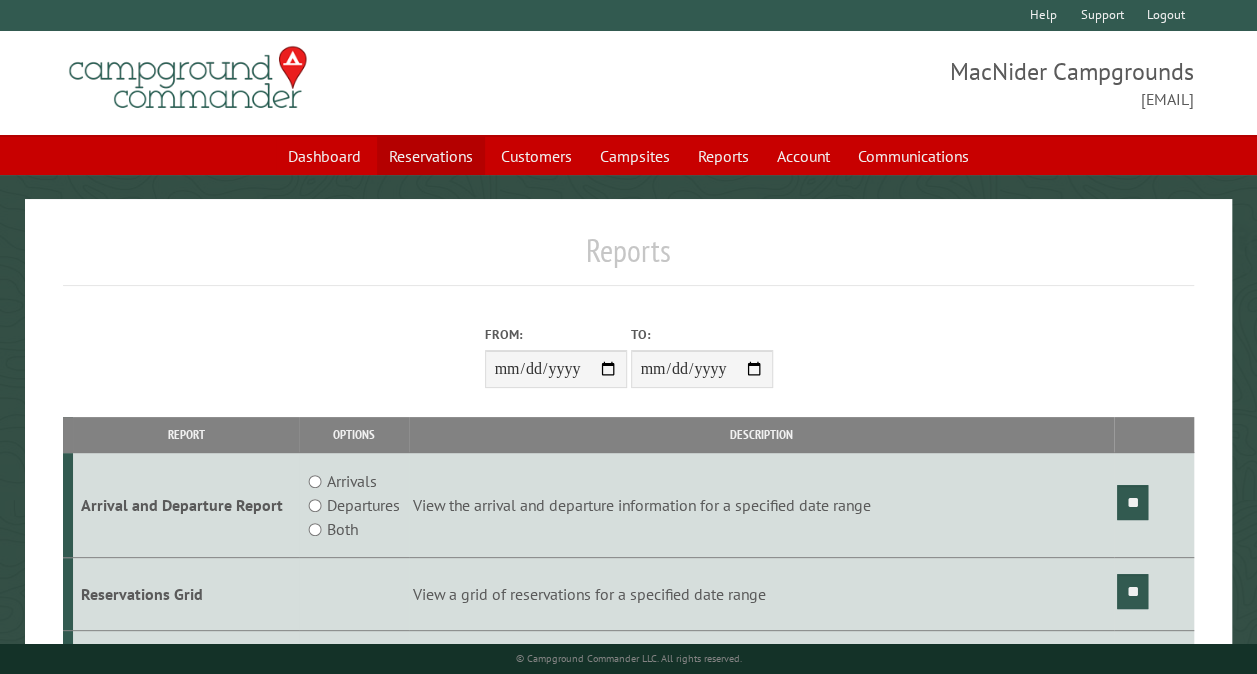 click on "Reservations" at bounding box center [431, 156] 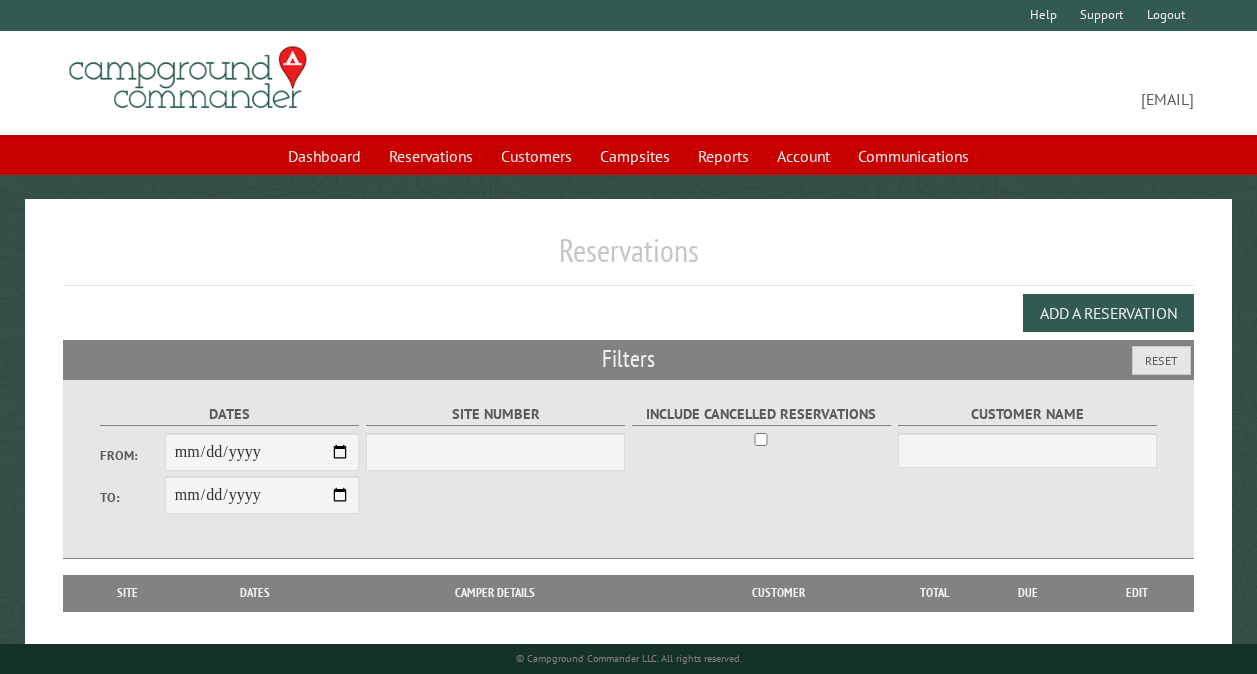 scroll, scrollTop: 0, scrollLeft: 0, axis: both 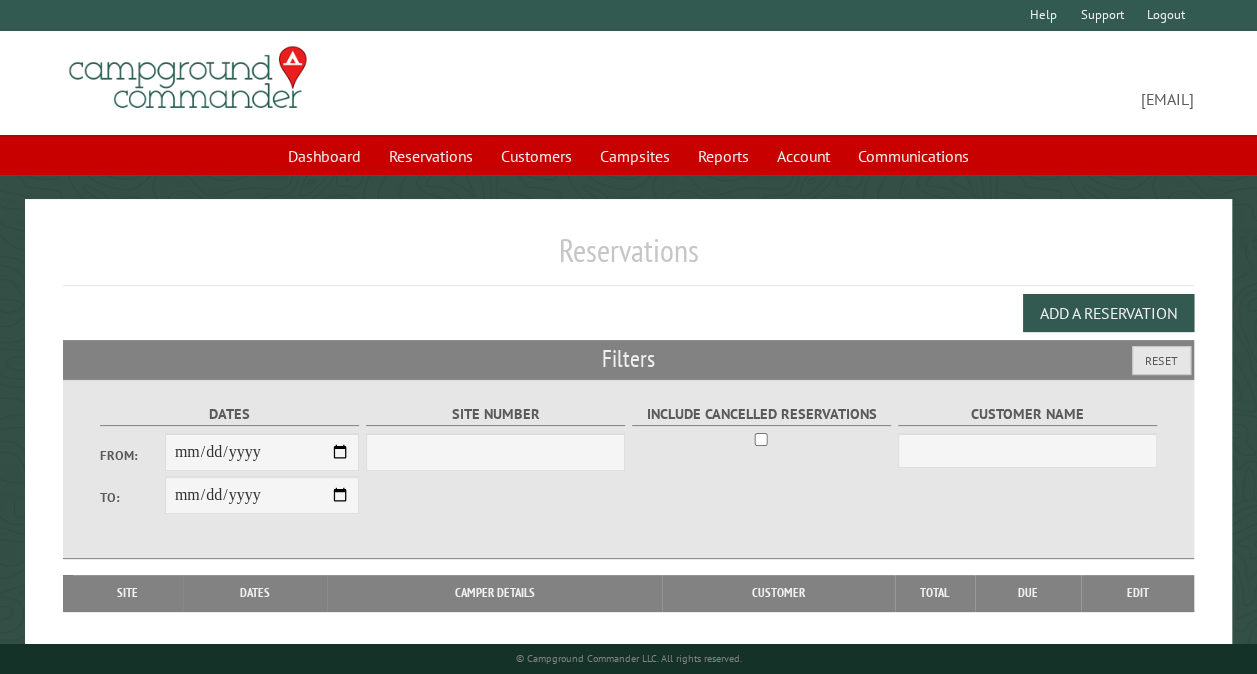select on "***" 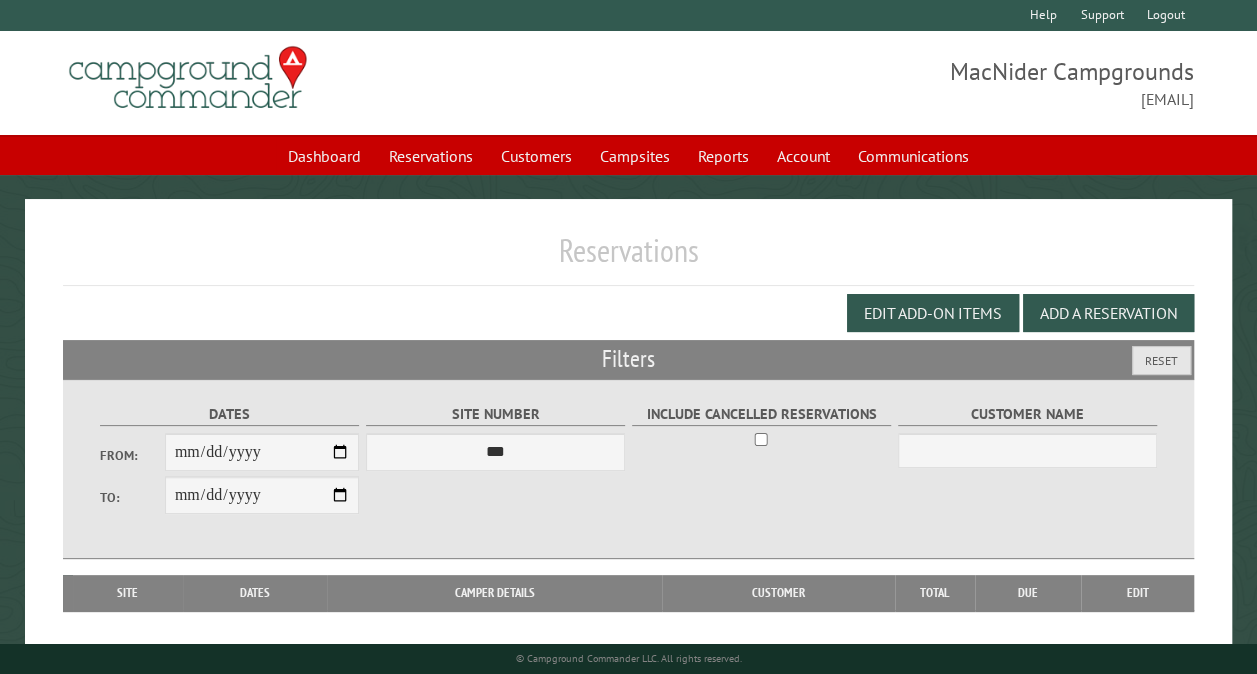 click on "From:" at bounding box center [262, 452] 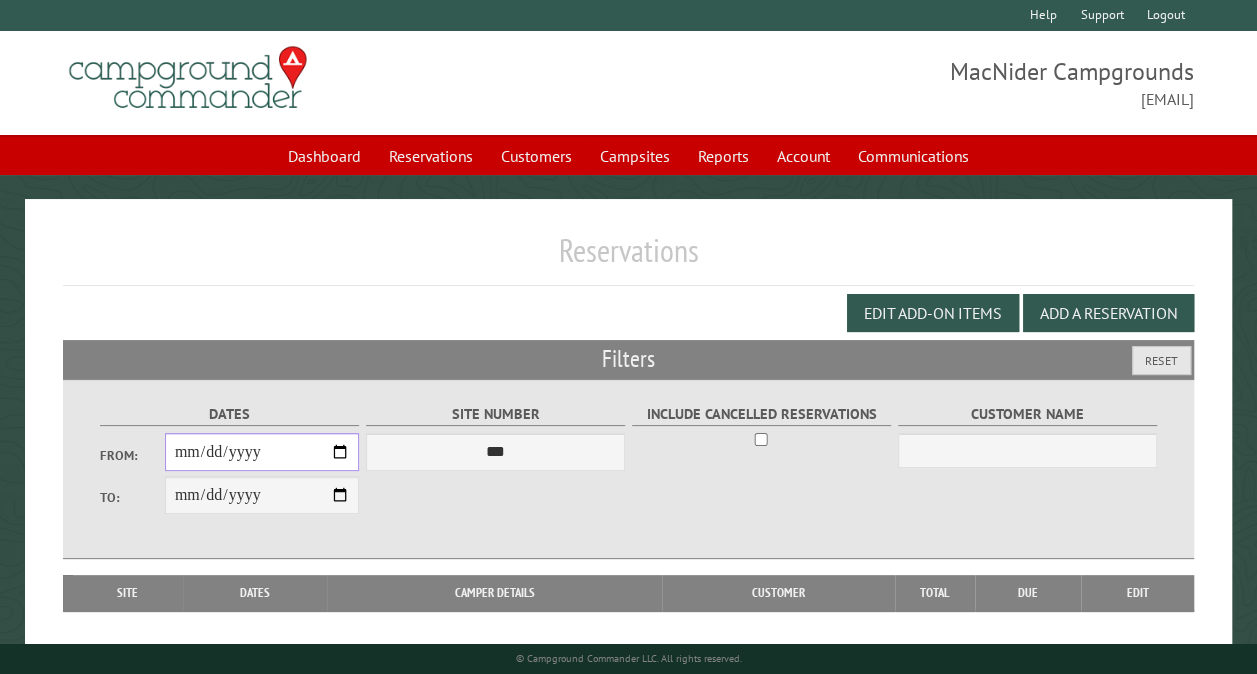 type on "**********" 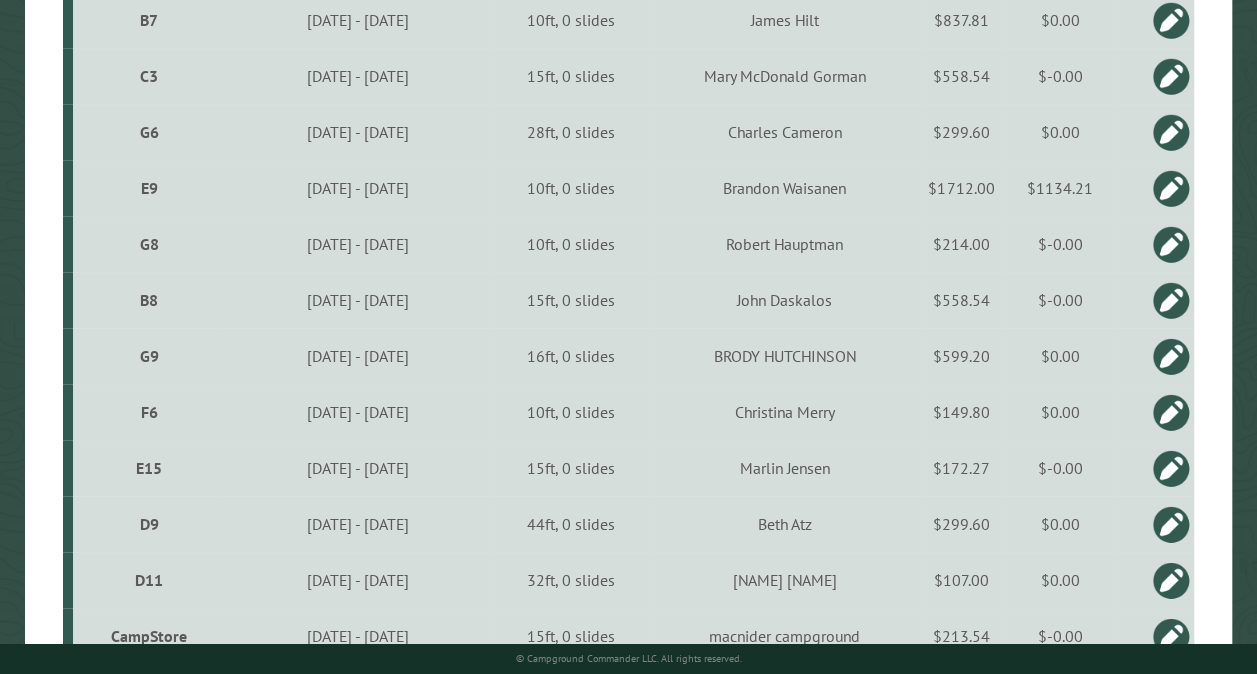 scroll, scrollTop: 1768, scrollLeft: 0, axis: vertical 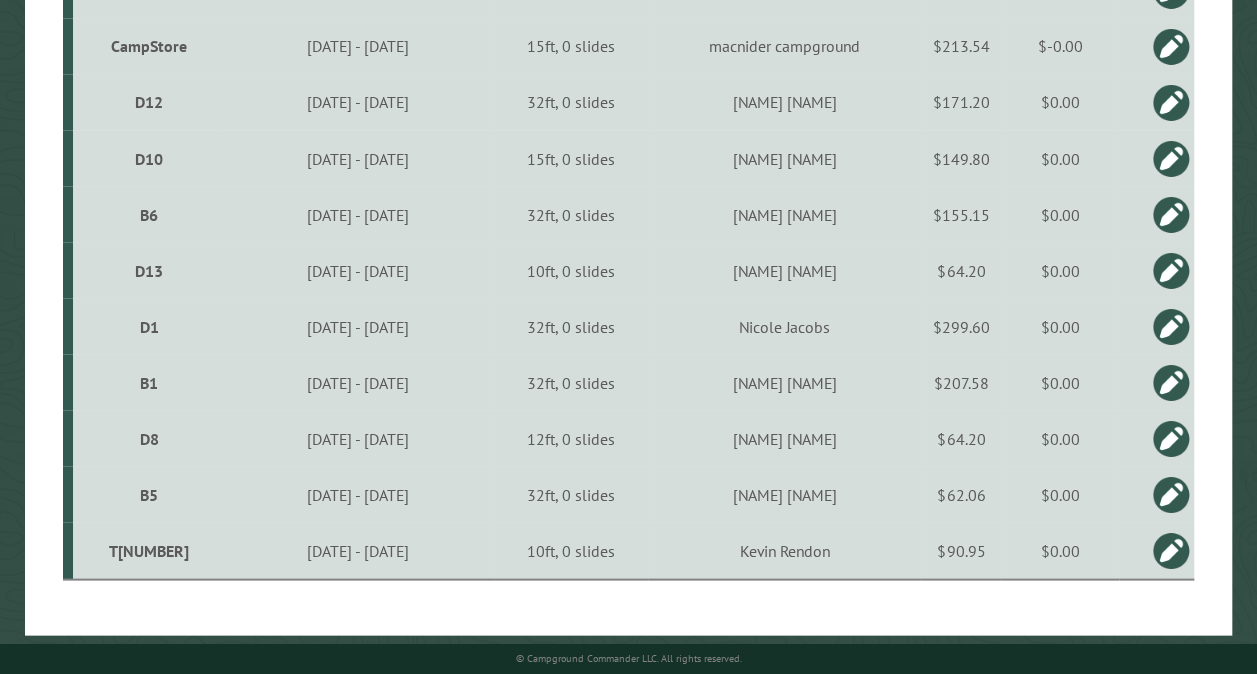 click on "CampStore" at bounding box center (149, 46) 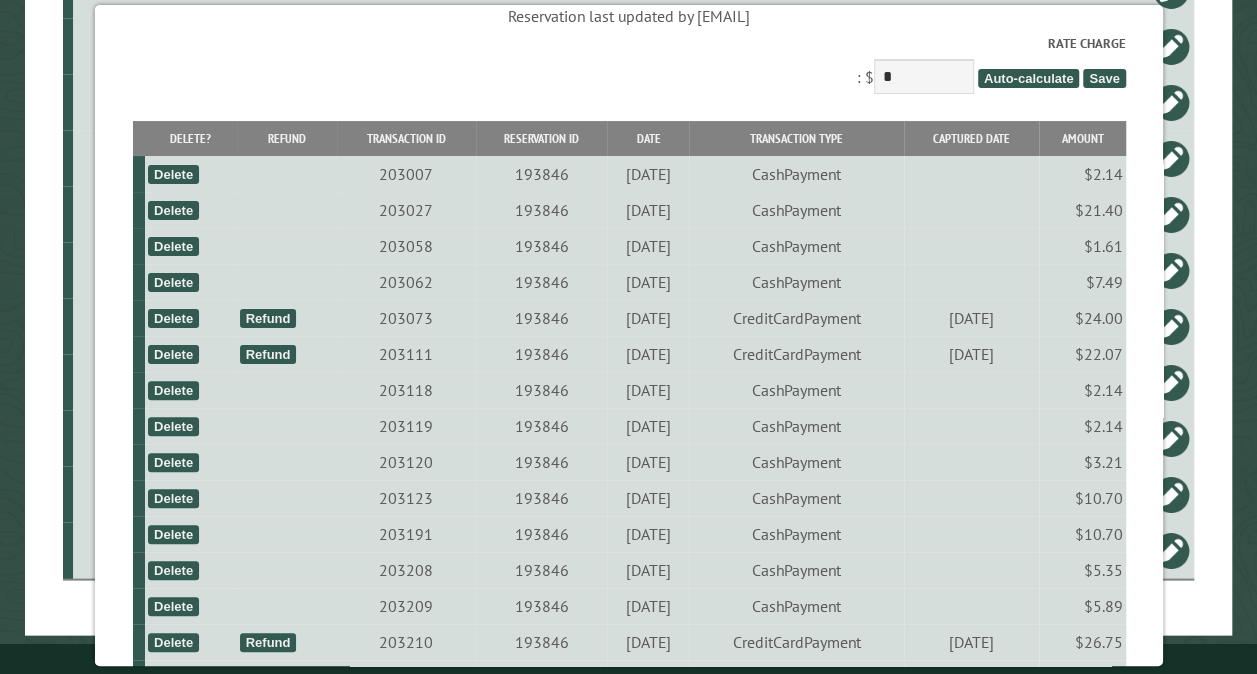 scroll, scrollTop: 120, scrollLeft: 0, axis: vertical 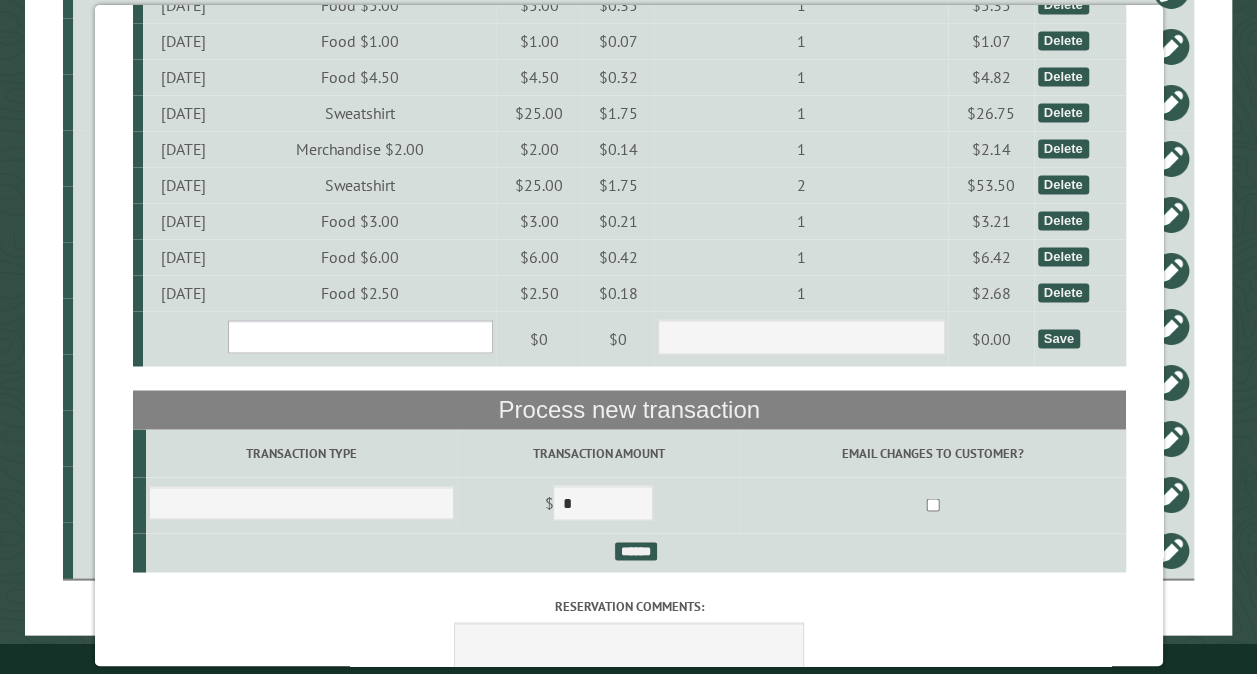 click on "**********" at bounding box center [359, 336] 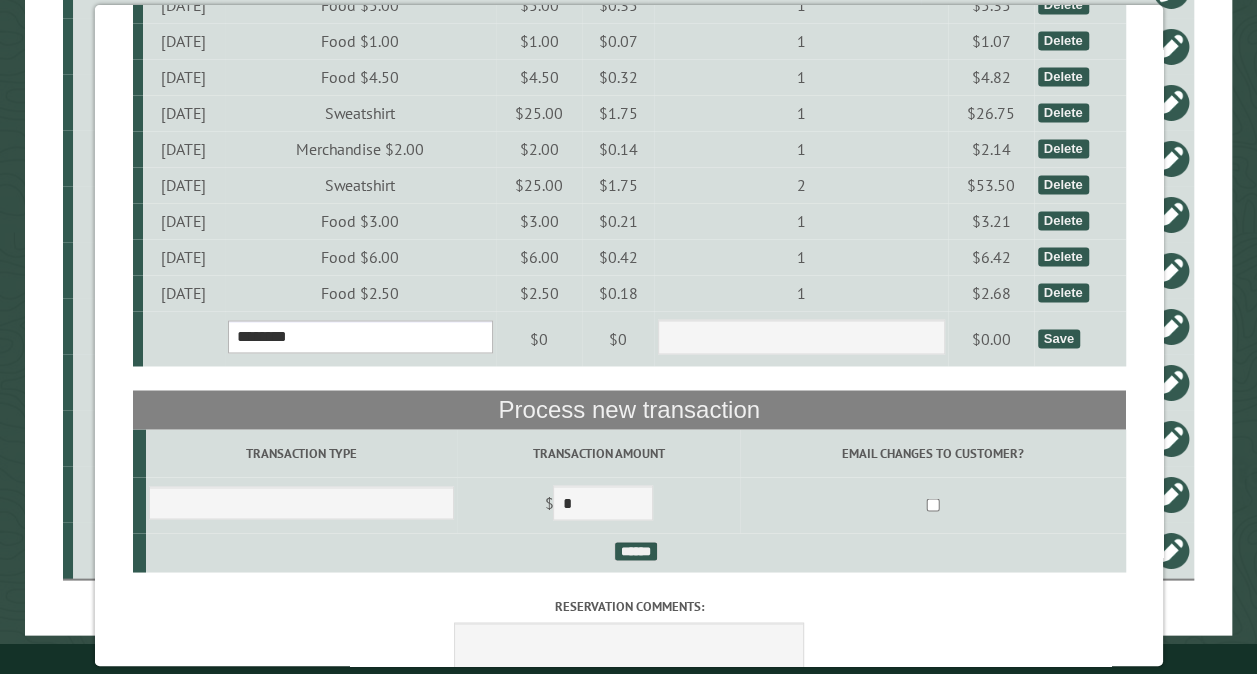 click on "**********" at bounding box center [359, 336] 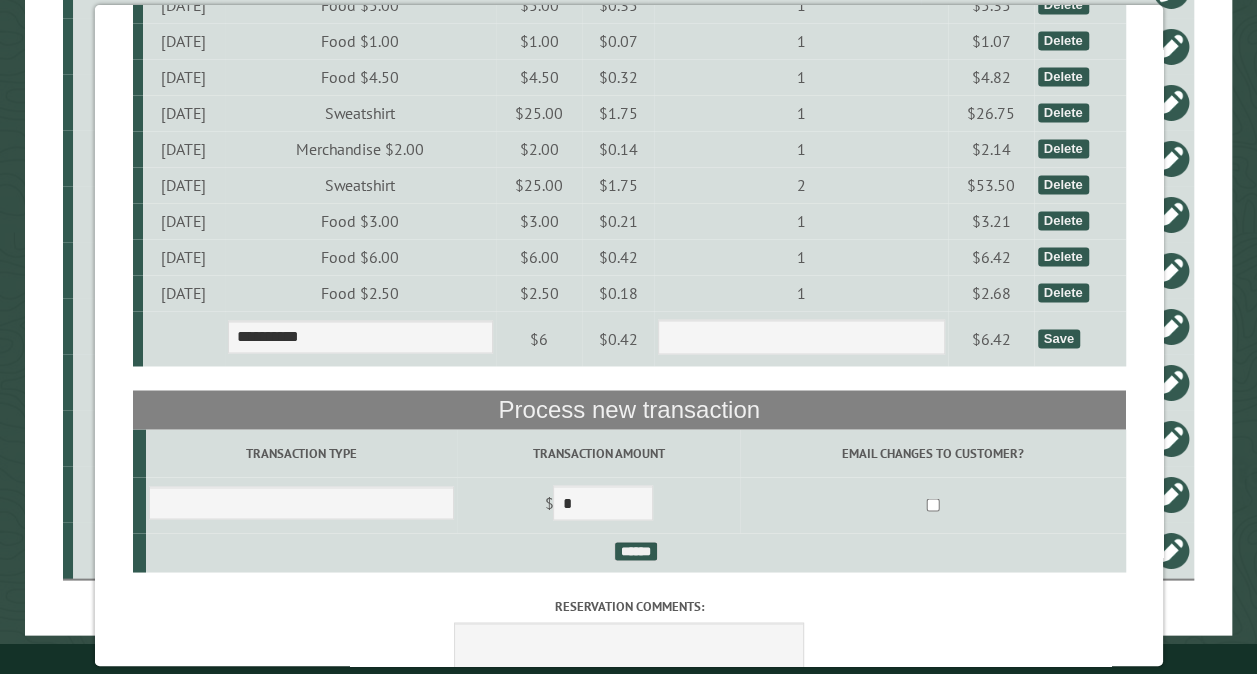 click on "Save" at bounding box center (1058, 338) 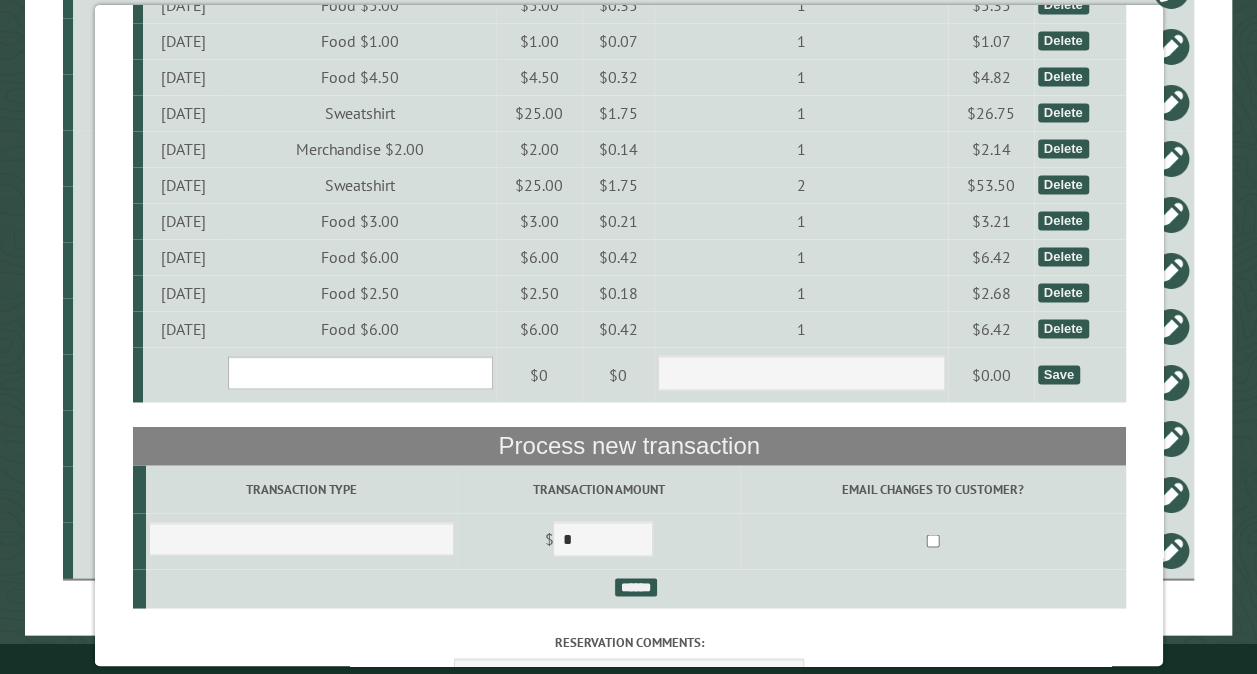 click on "**********" at bounding box center [359, 372] 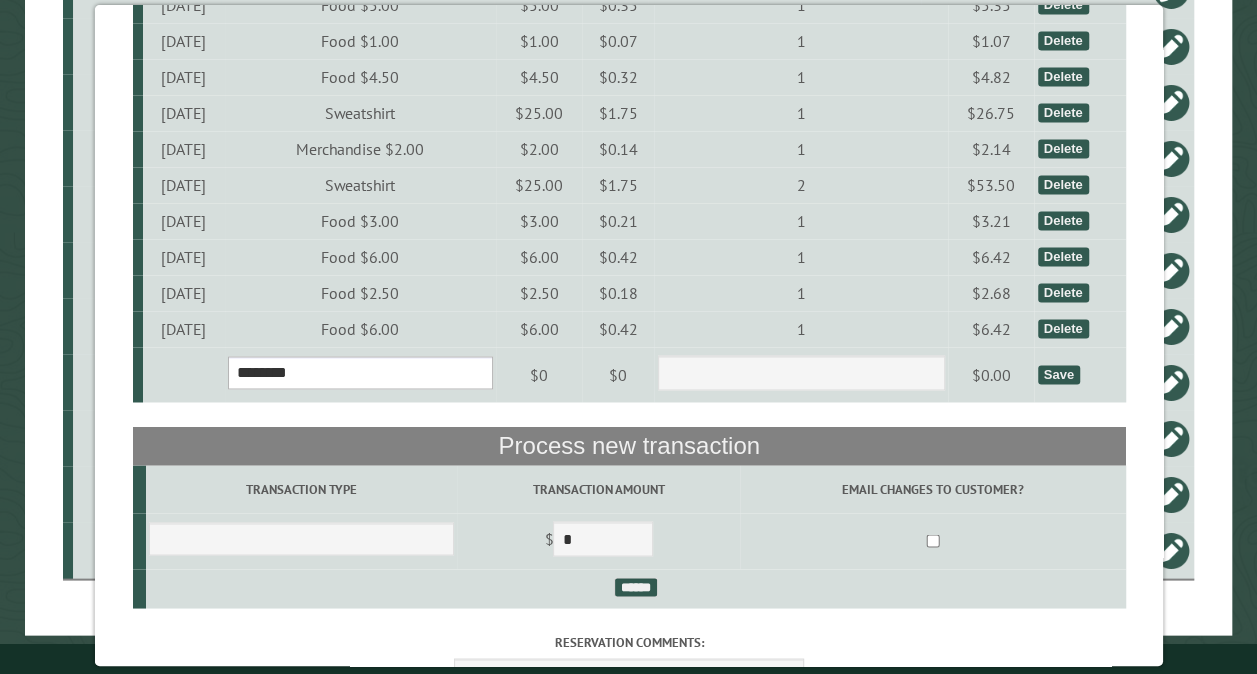 click on "**********" at bounding box center (359, 372) 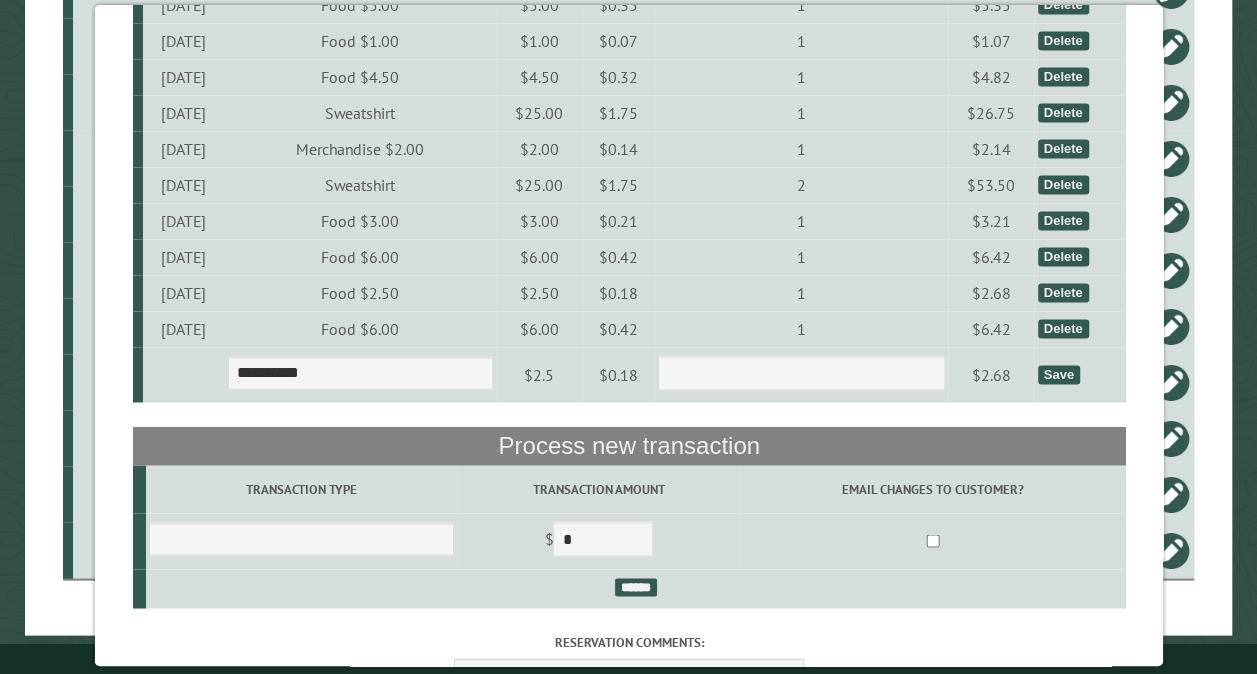 click on "Save" at bounding box center [1058, 374] 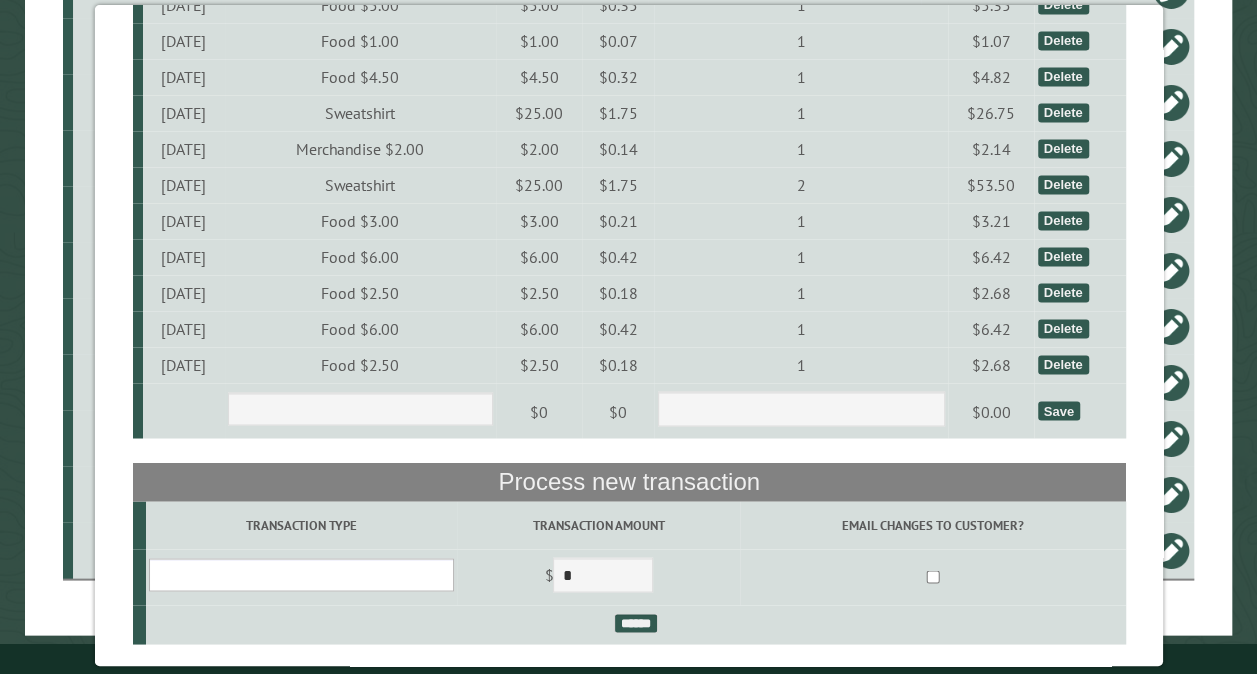 click on "**********" at bounding box center [300, 574] 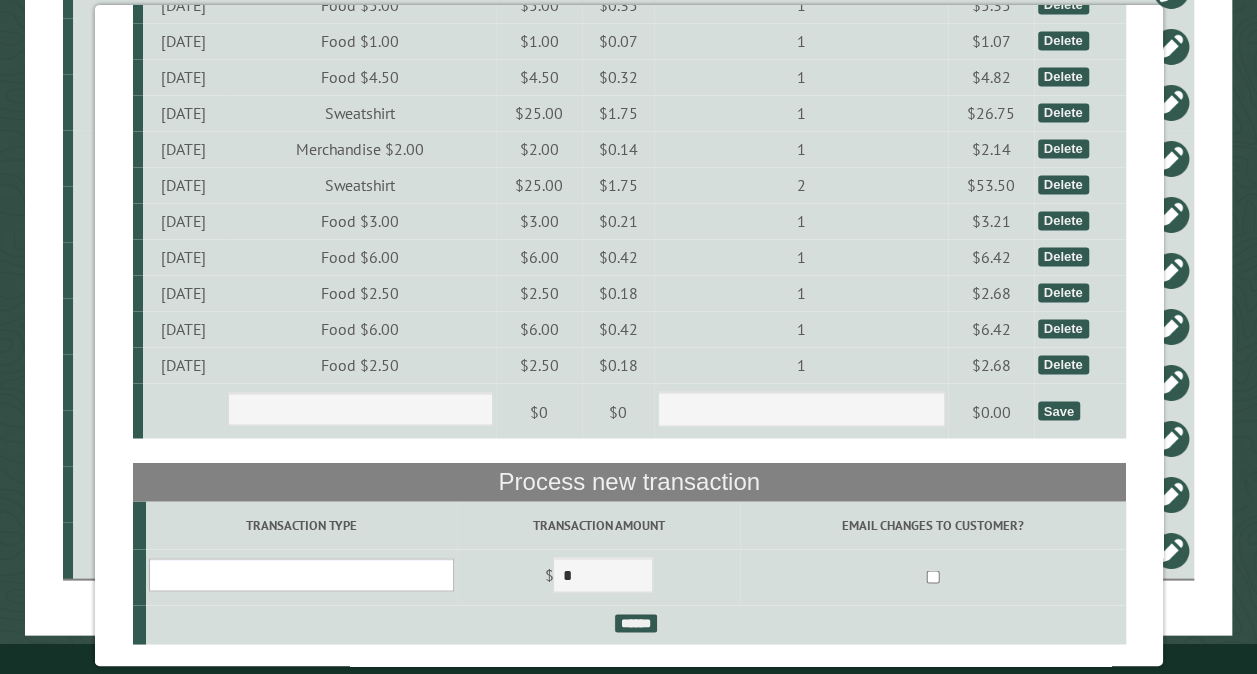select on "*" 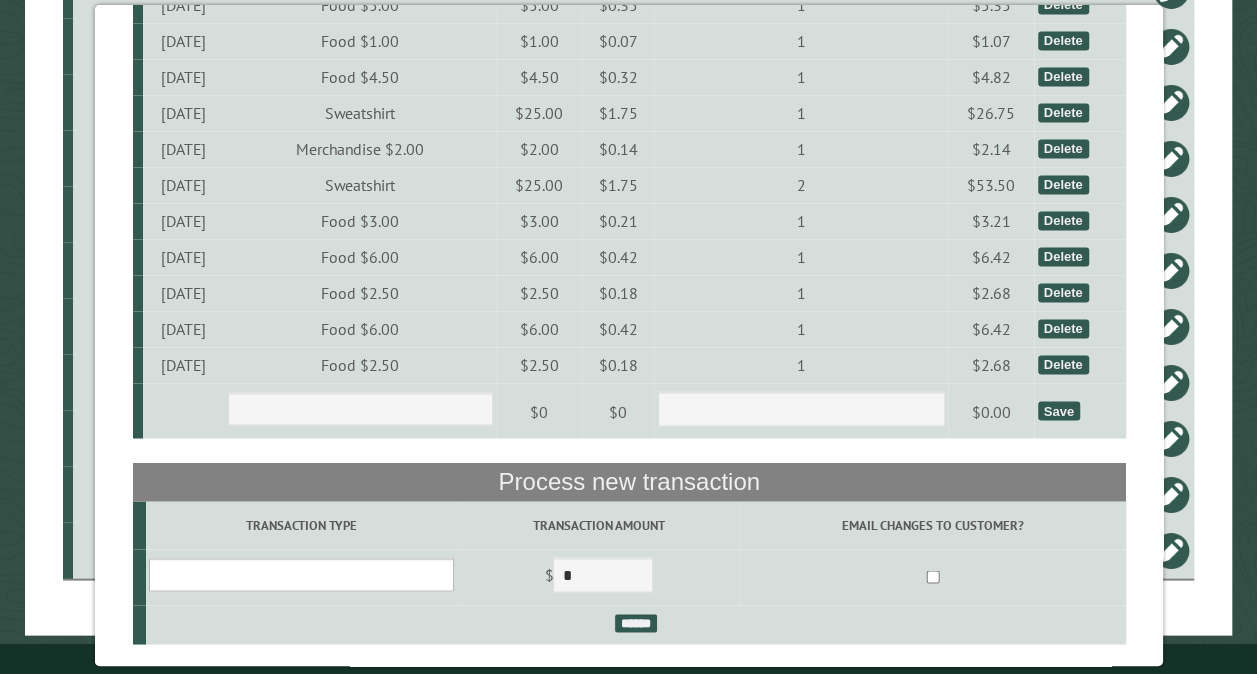 click on "**********" at bounding box center [300, 574] 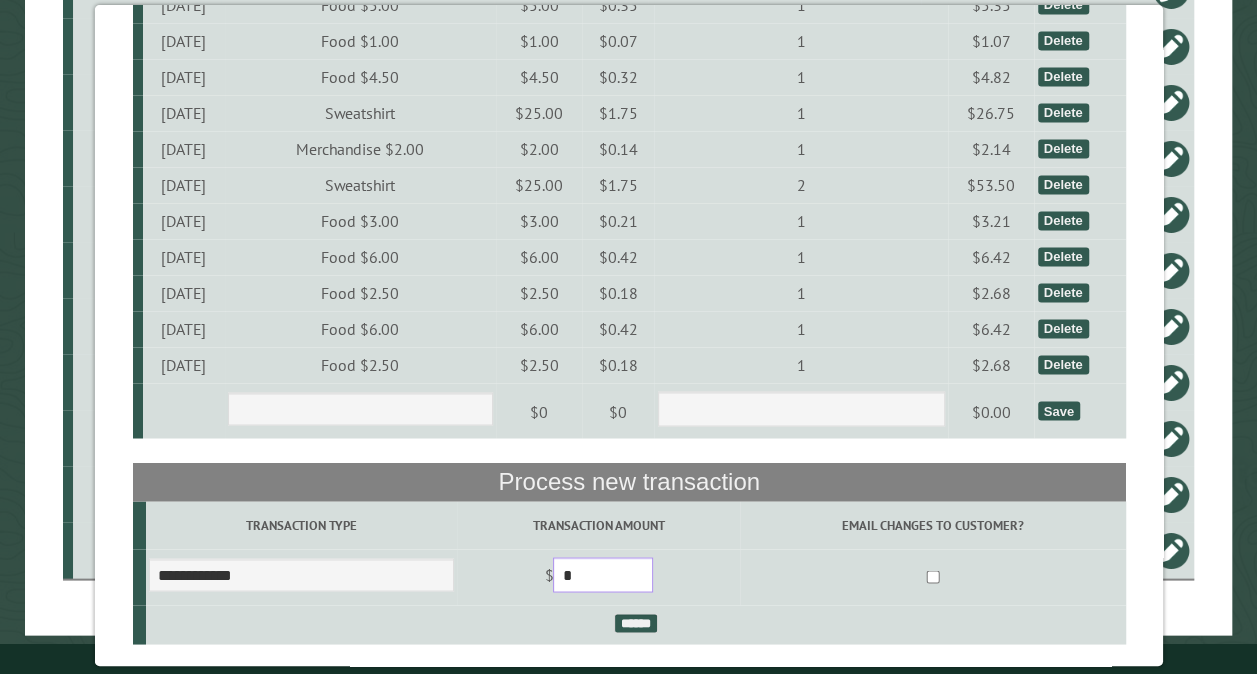 click on "*" at bounding box center (603, 574) 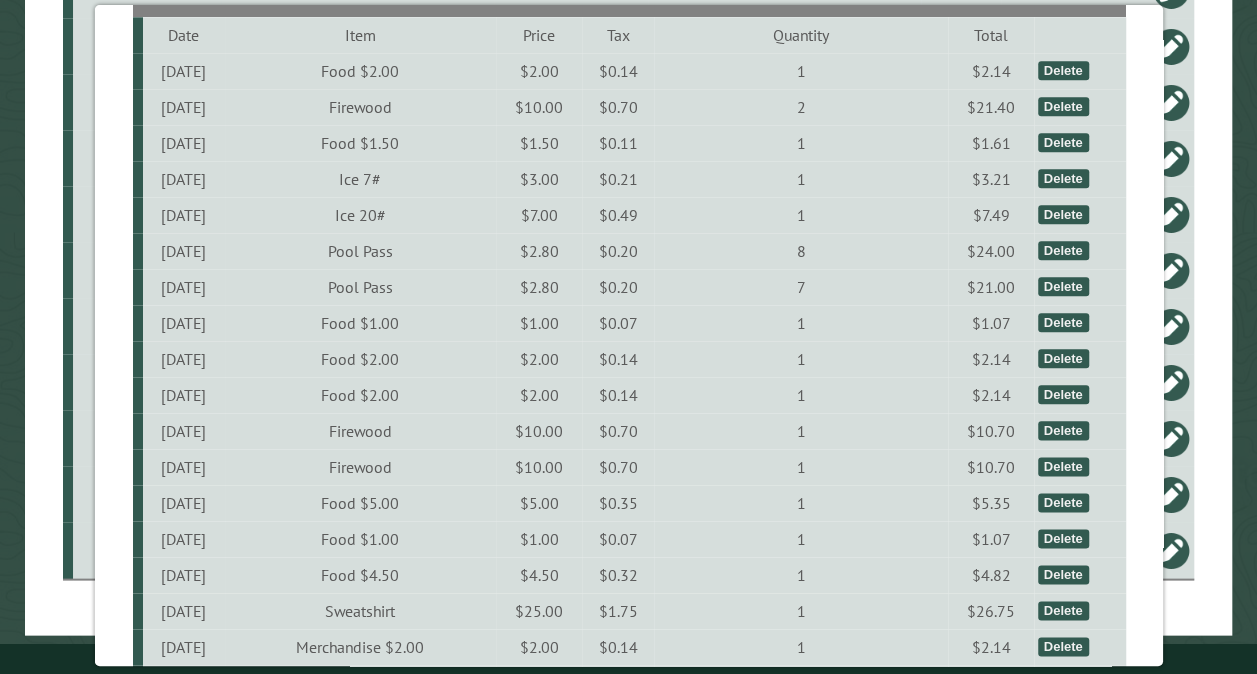 scroll, scrollTop: 1560, scrollLeft: 0, axis: vertical 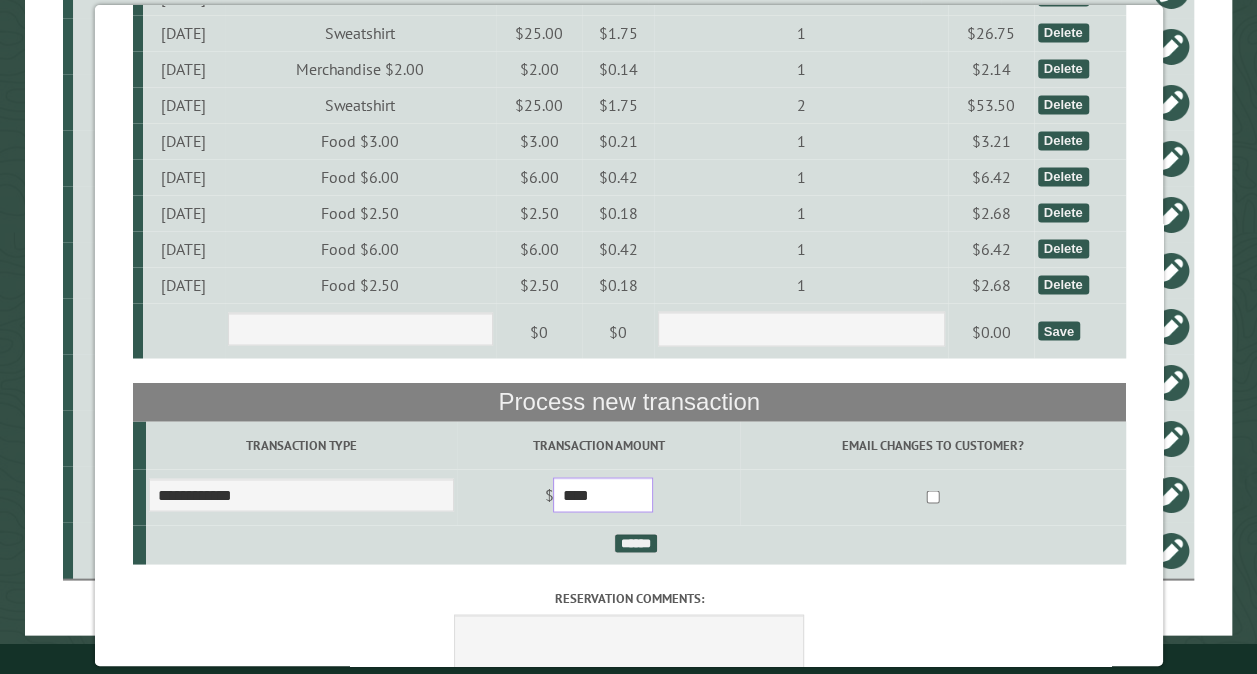 type on "****" 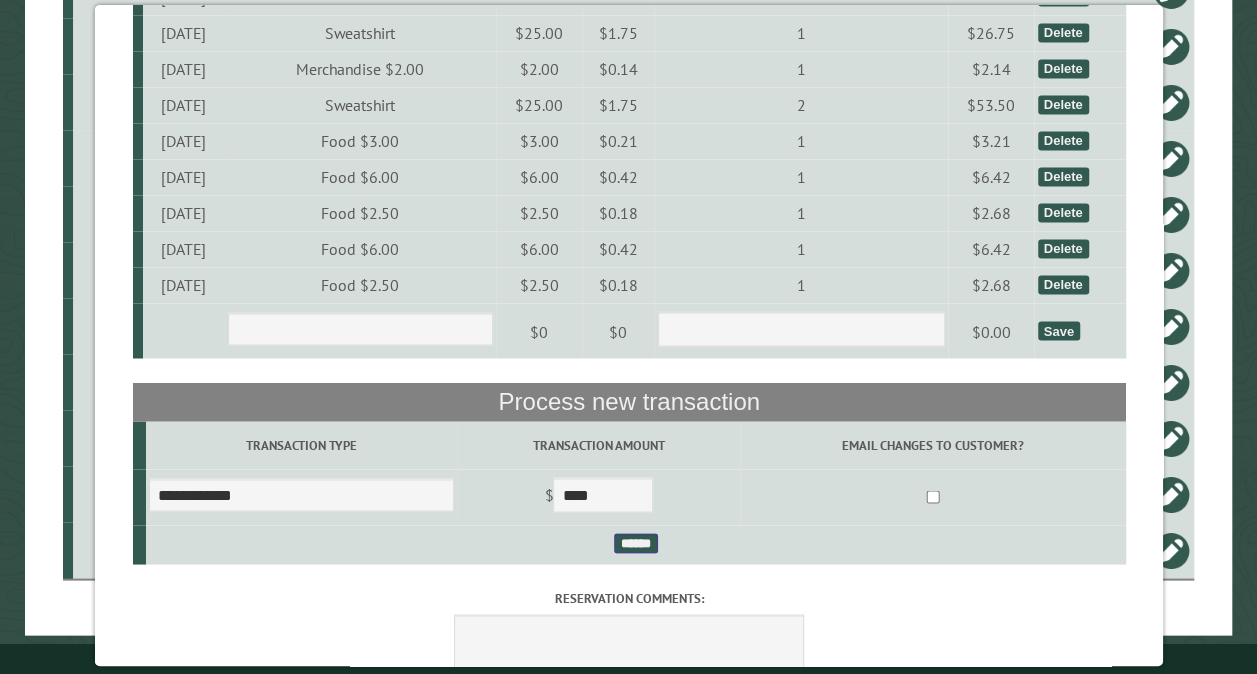 click on "******" at bounding box center (635, 543) 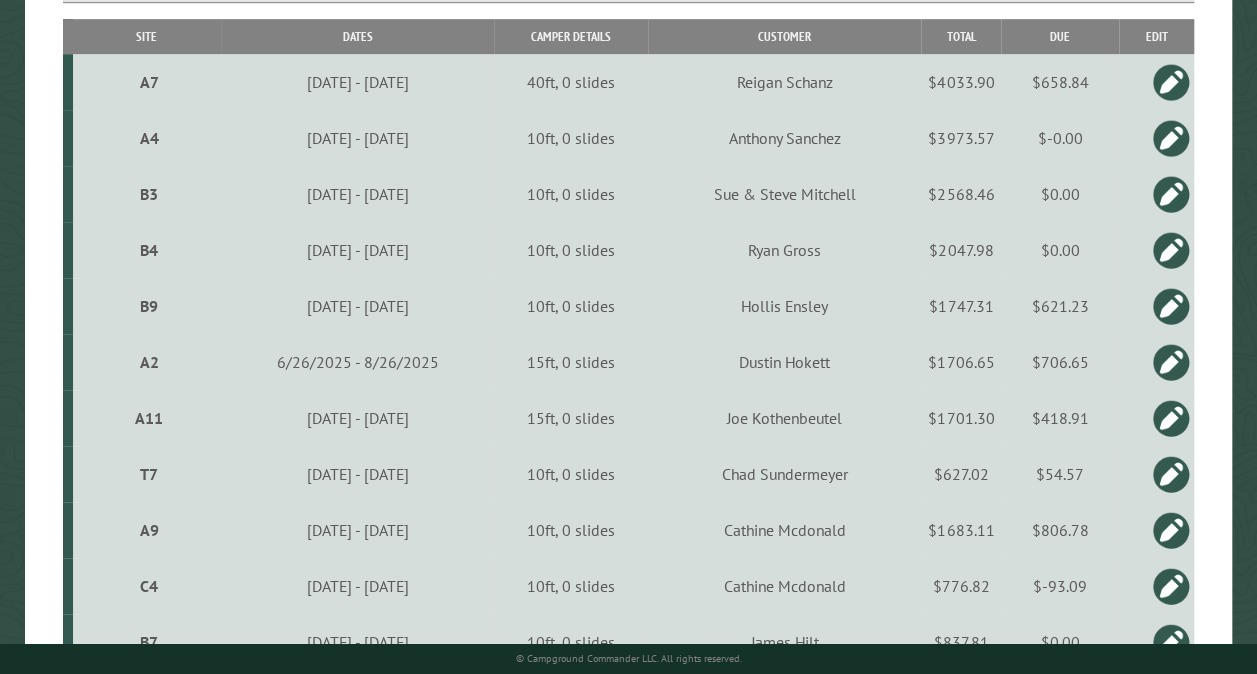 scroll, scrollTop: 0, scrollLeft: 0, axis: both 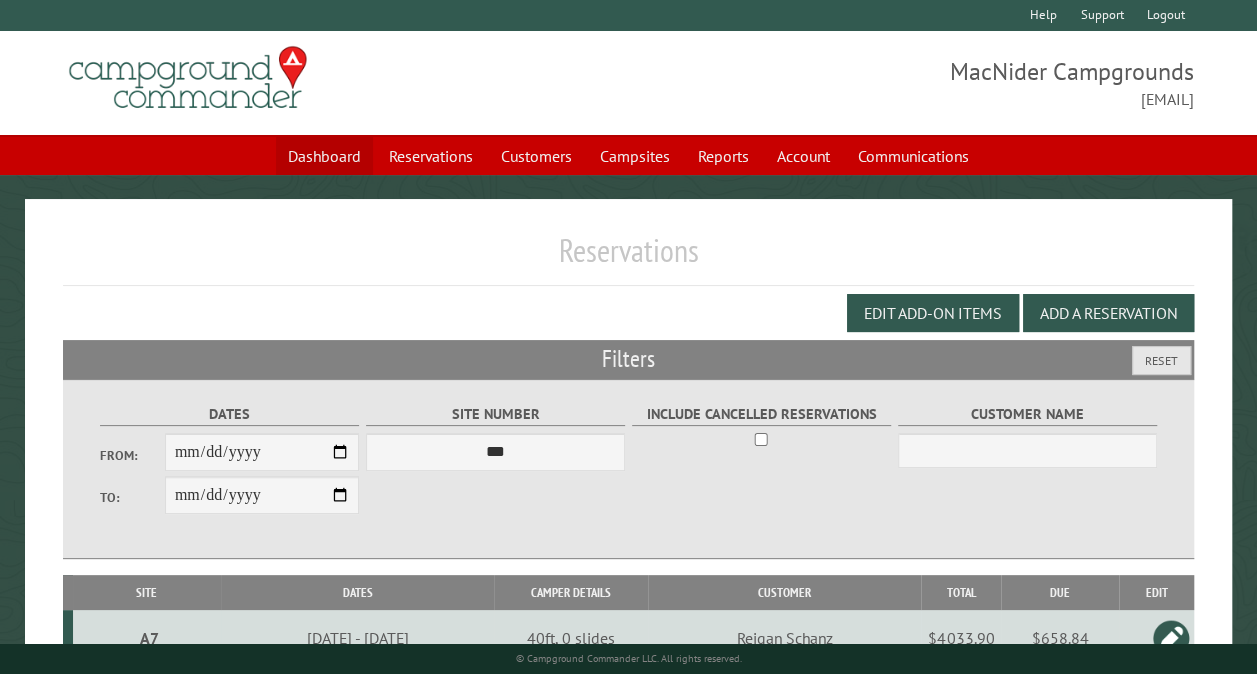 click on "Dashboard" at bounding box center (324, 156) 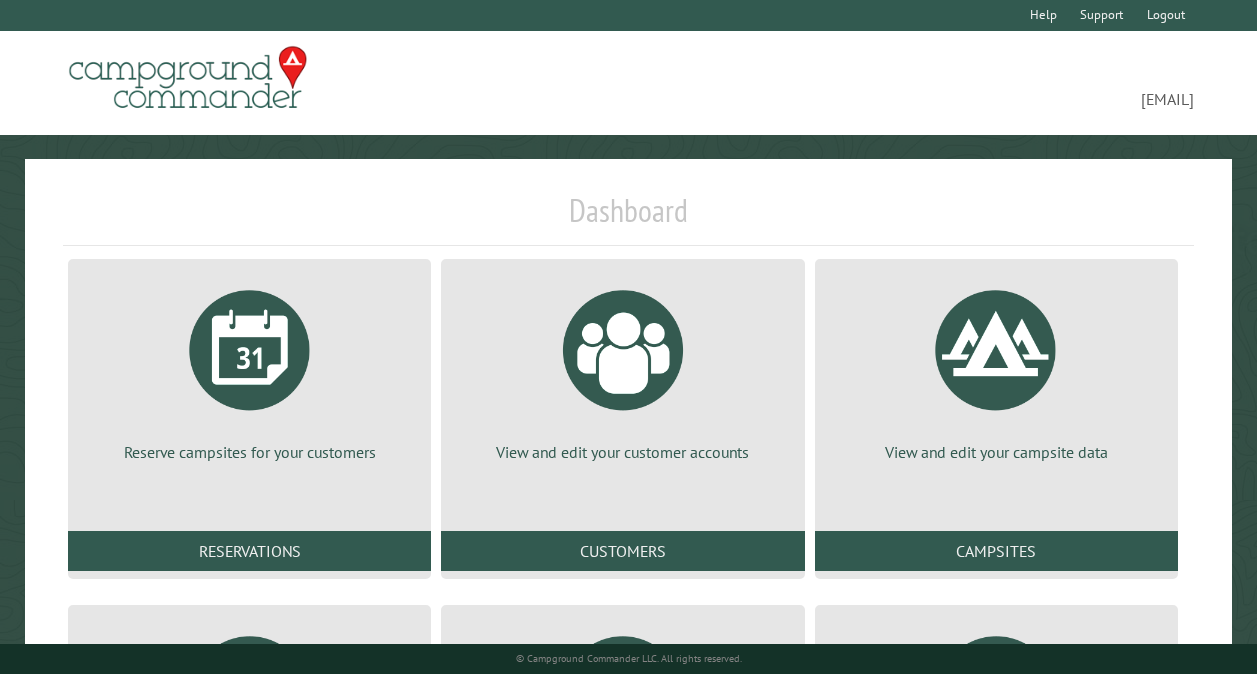 scroll, scrollTop: 0, scrollLeft: 0, axis: both 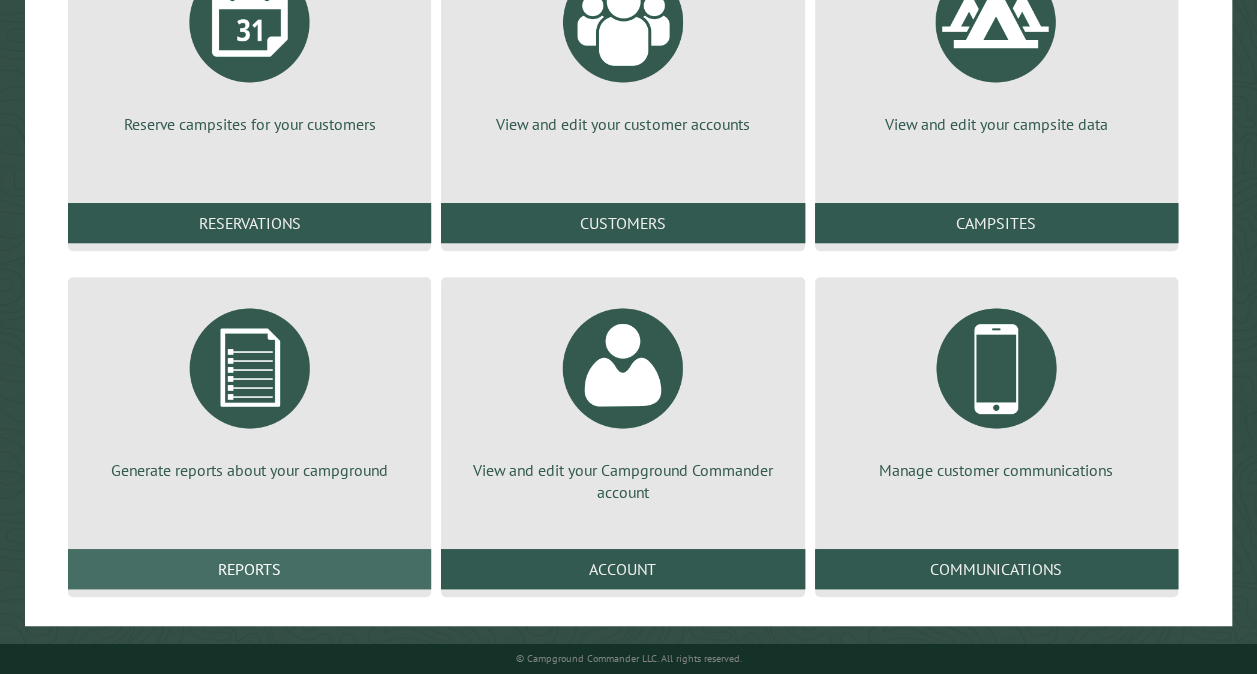 click on "Reports" at bounding box center [249, 569] 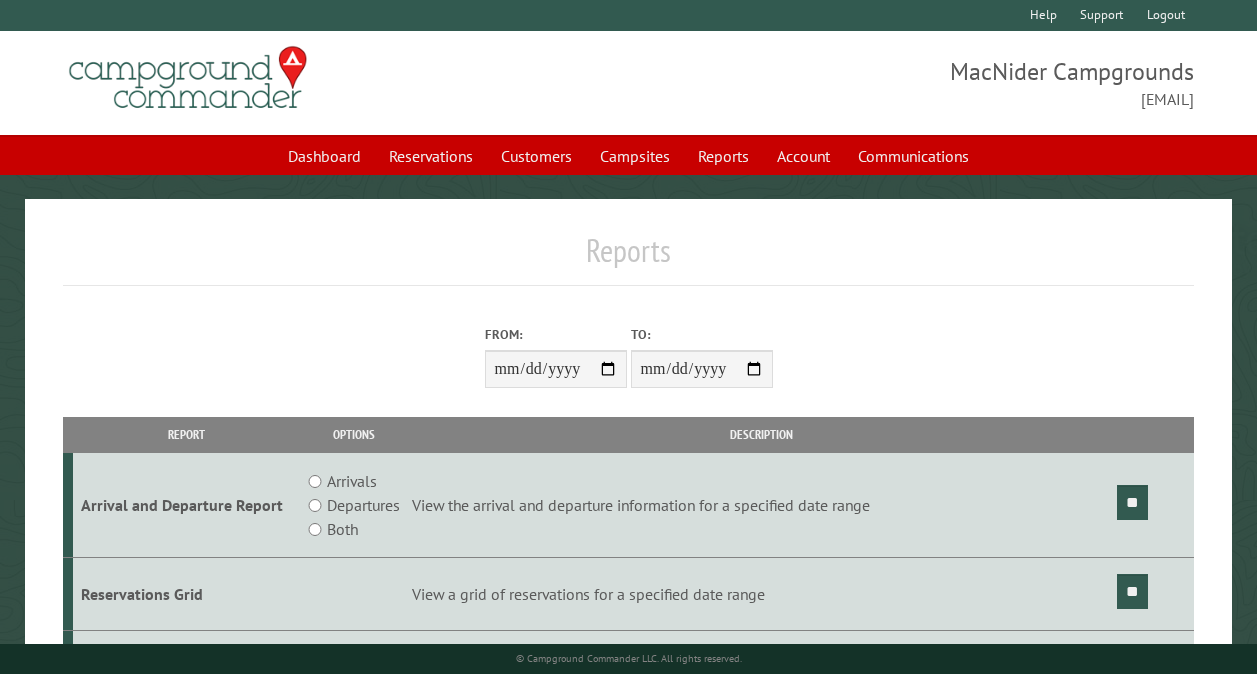 scroll, scrollTop: 0, scrollLeft: 0, axis: both 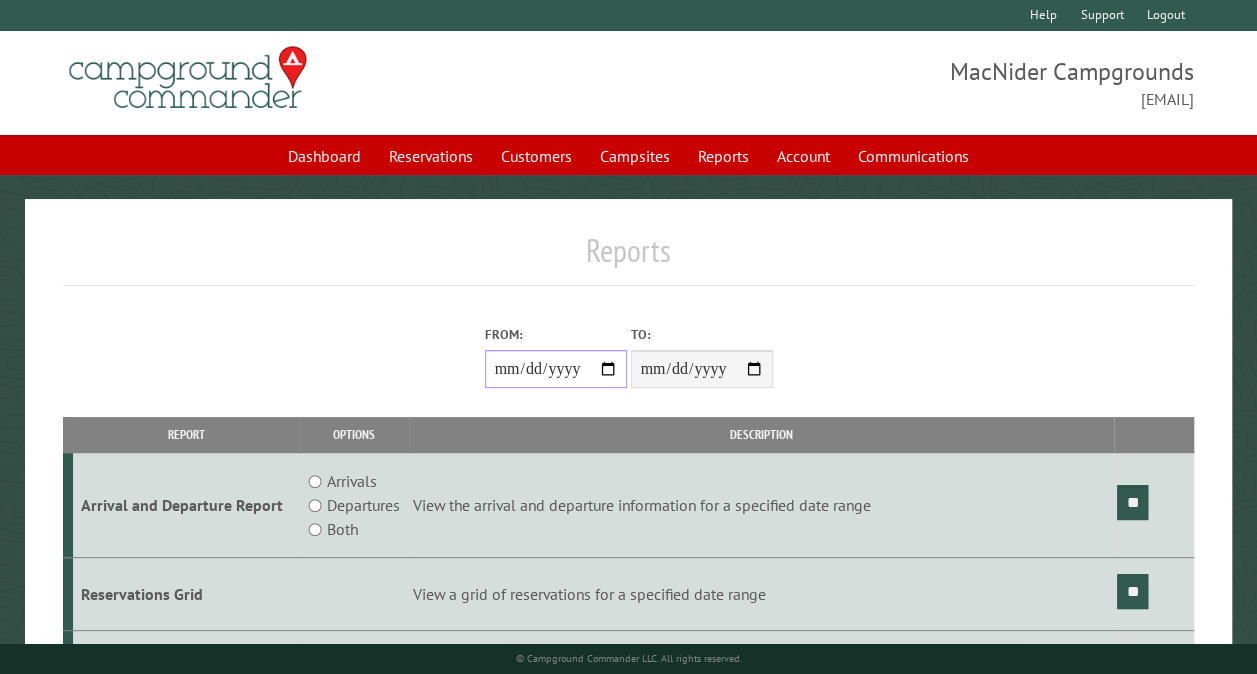 click on "From:" at bounding box center (556, 369) 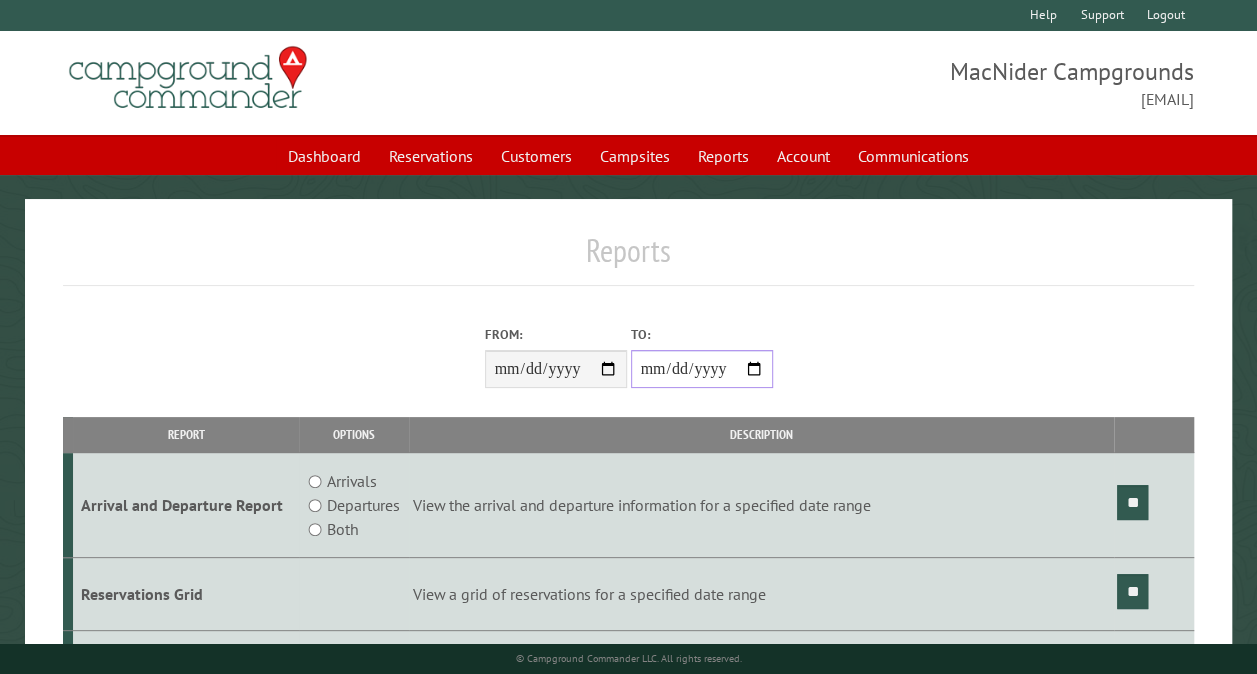 click on "**********" at bounding box center (702, 369) 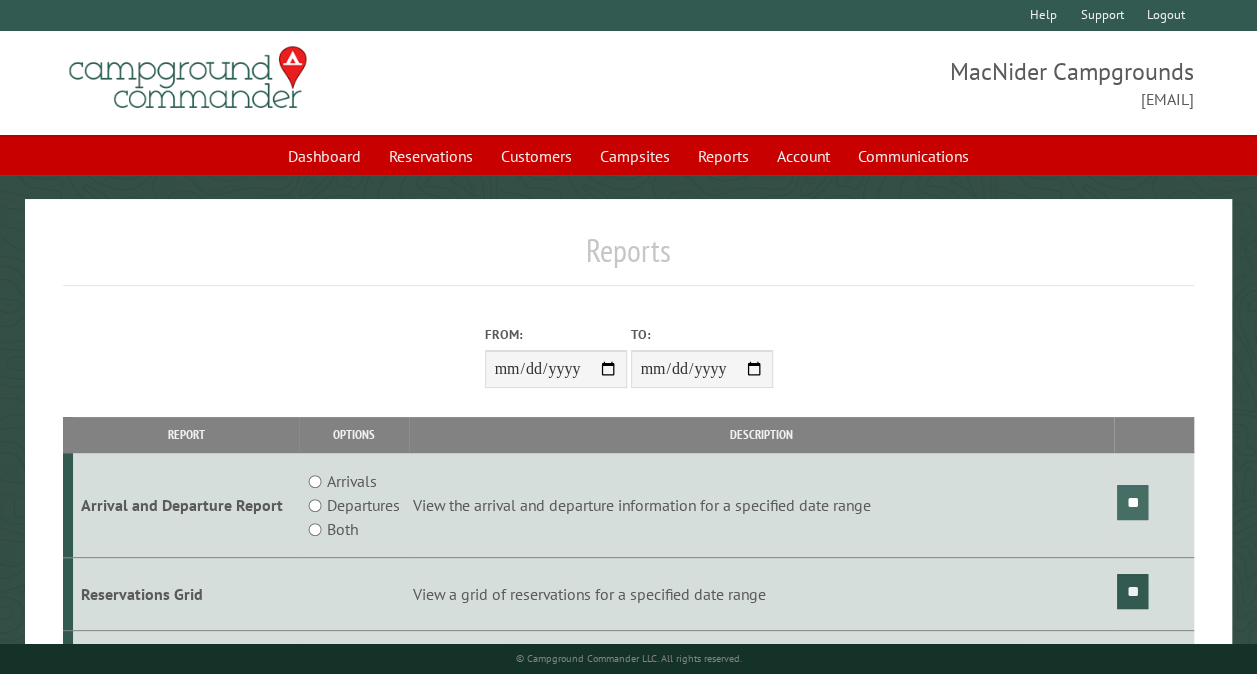 click on "**" at bounding box center [1132, 502] 